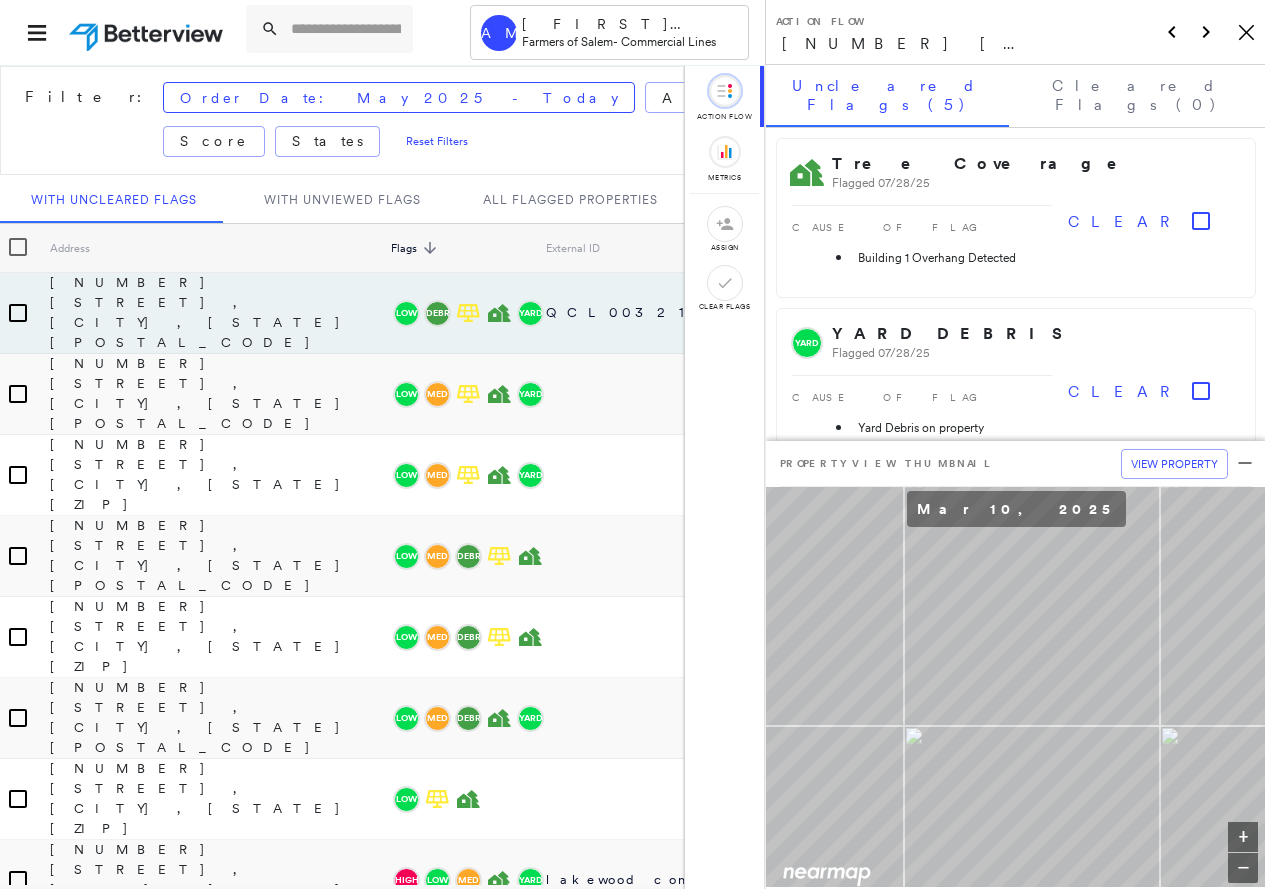 scroll, scrollTop: 0, scrollLeft: 0, axis: both 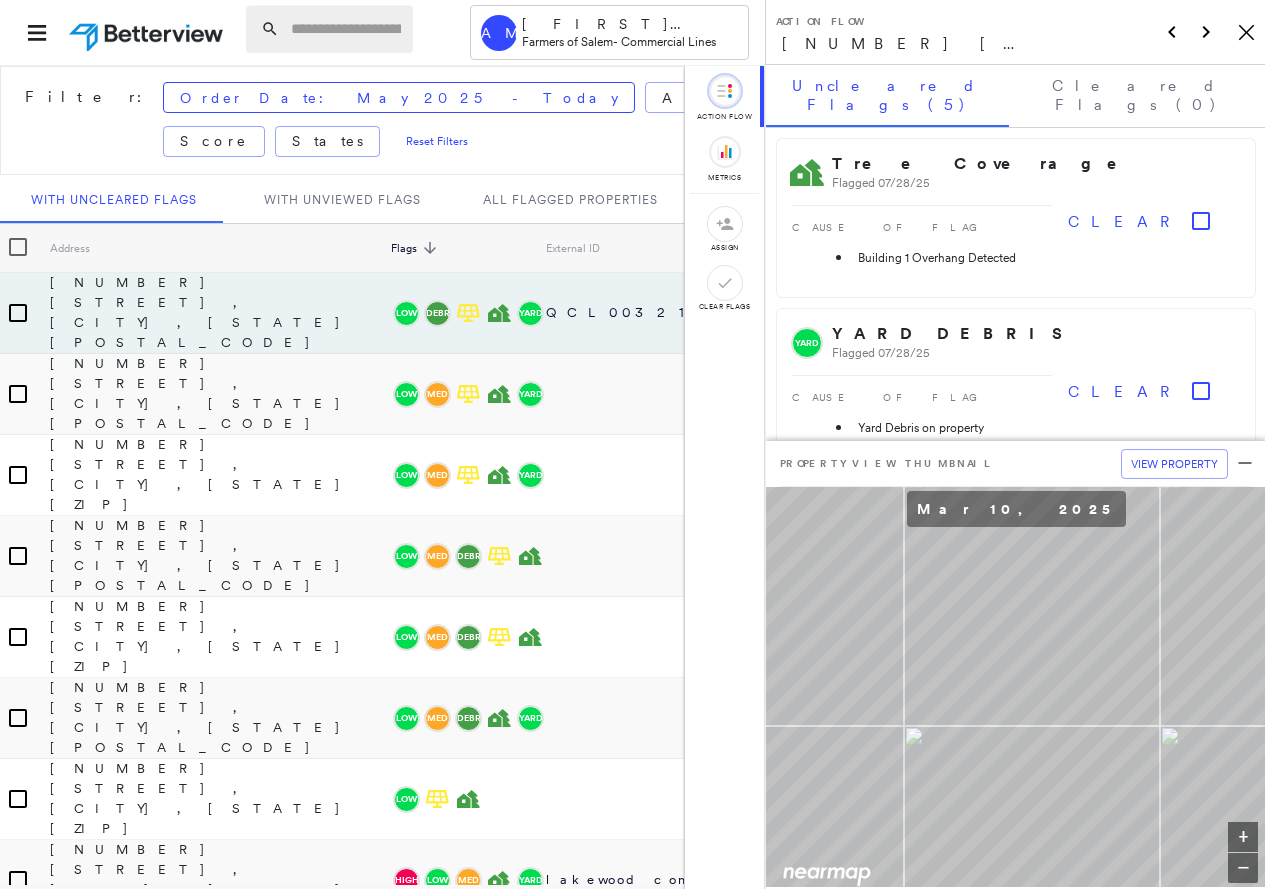 click at bounding box center (346, 29) 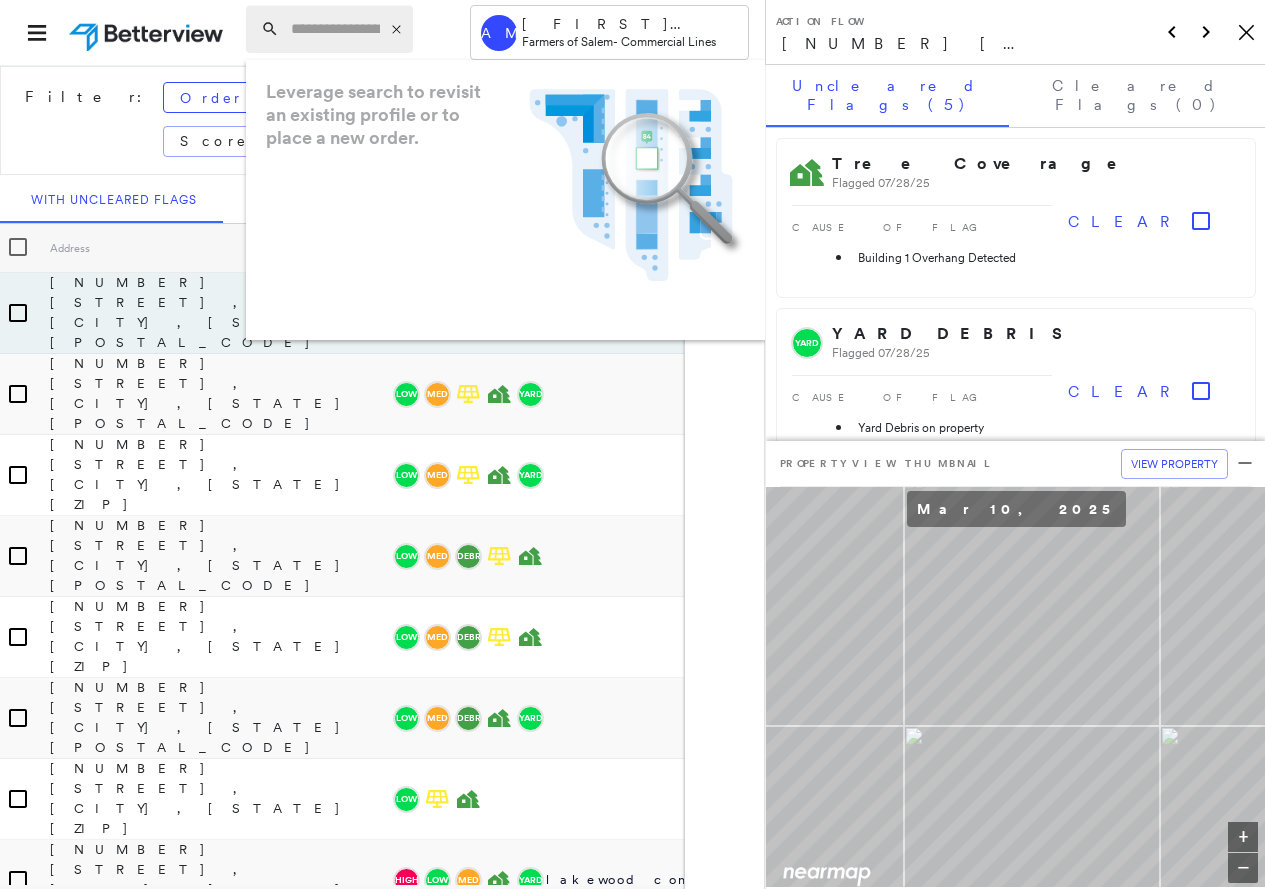 paste on "**********" 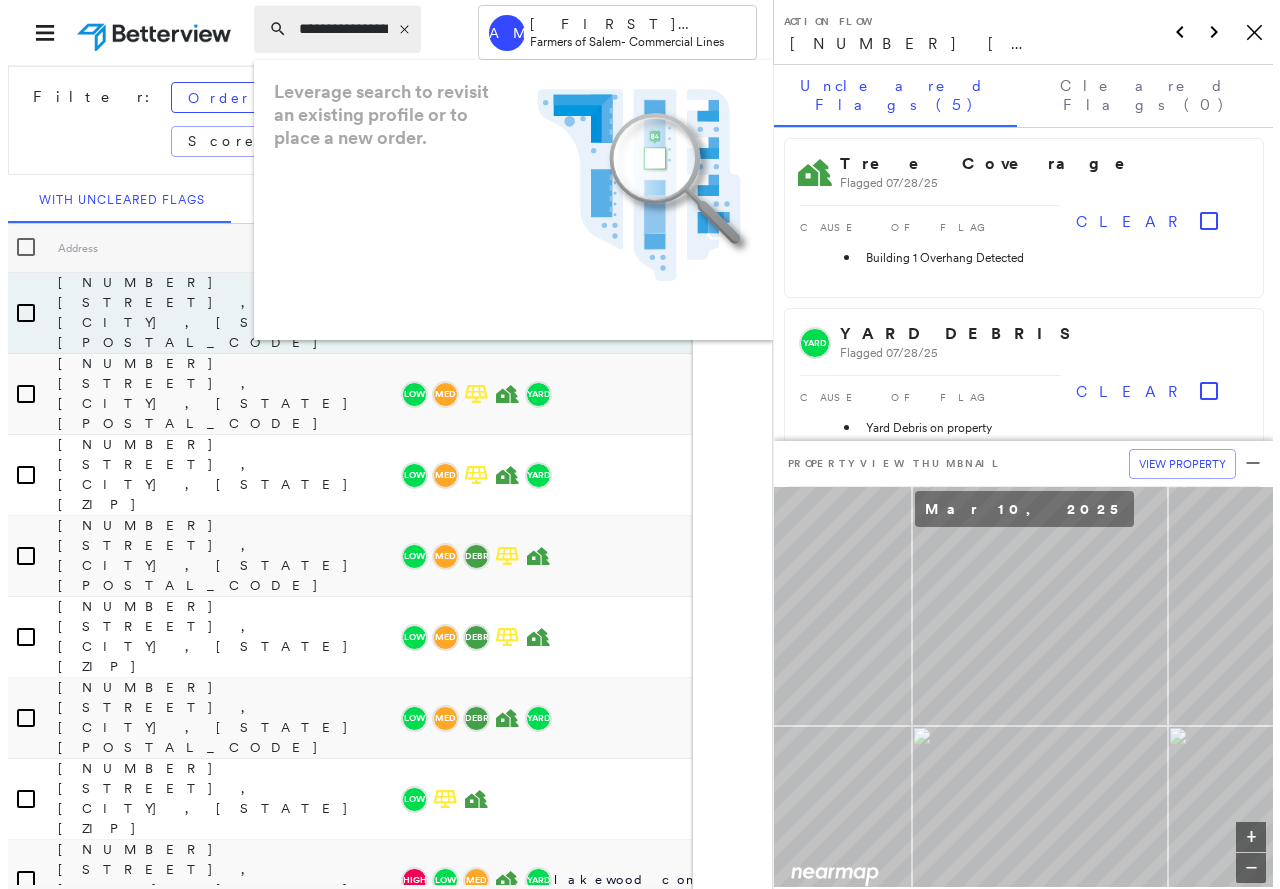 scroll, scrollTop: 0, scrollLeft: 154, axis: horizontal 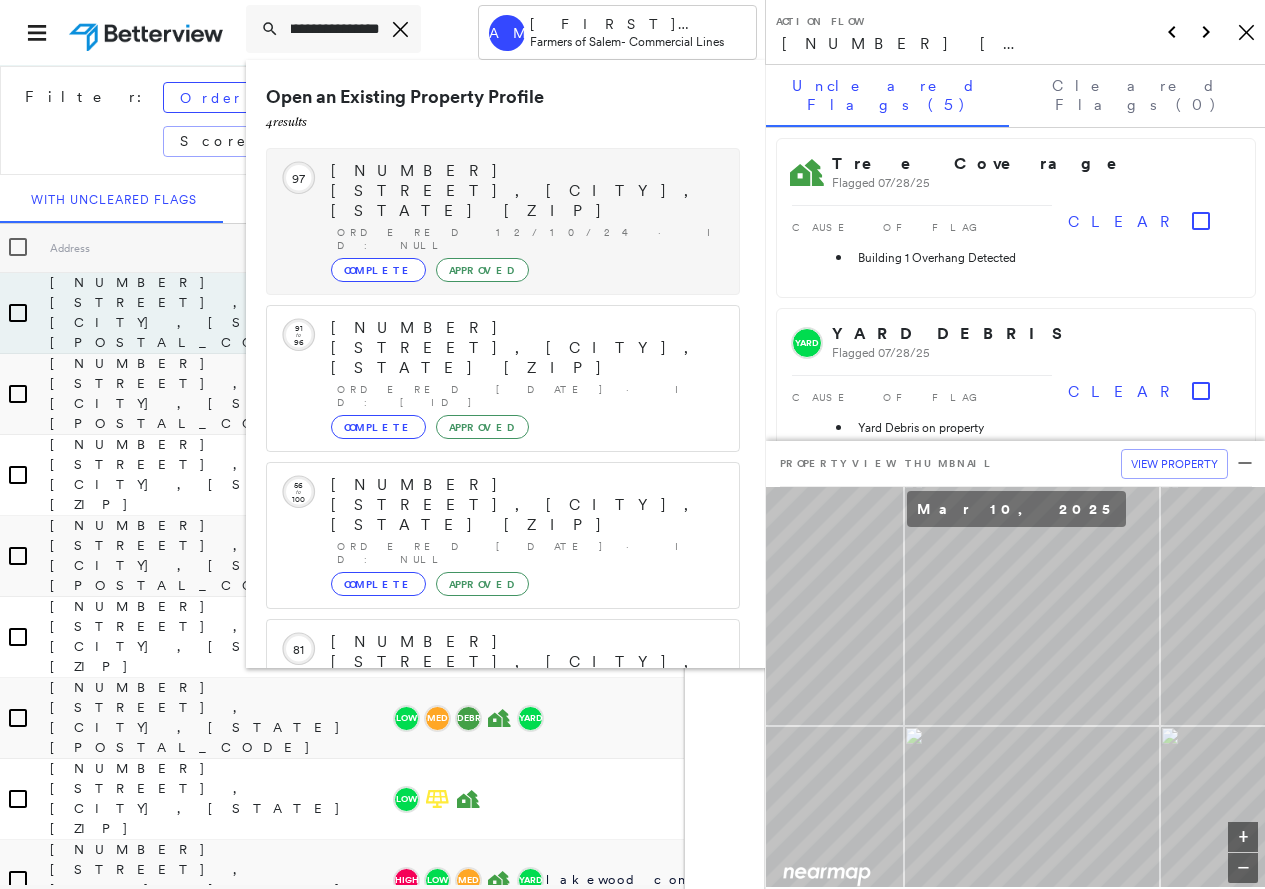 click on "Ordered 12/10/24 · ID: null" at bounding box center [528, 239] 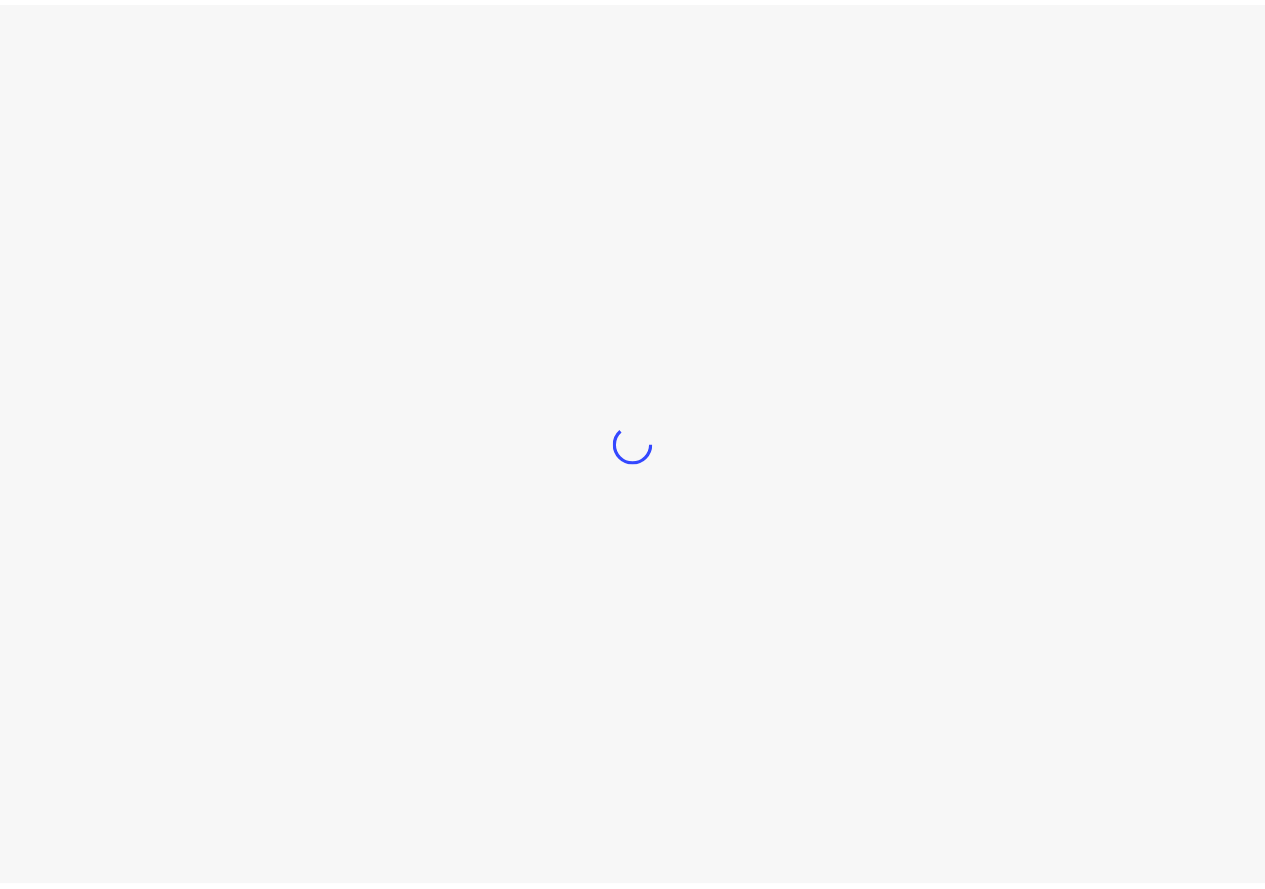 scroll, scrollTop: 0, scrollLeft: 0, axis: both 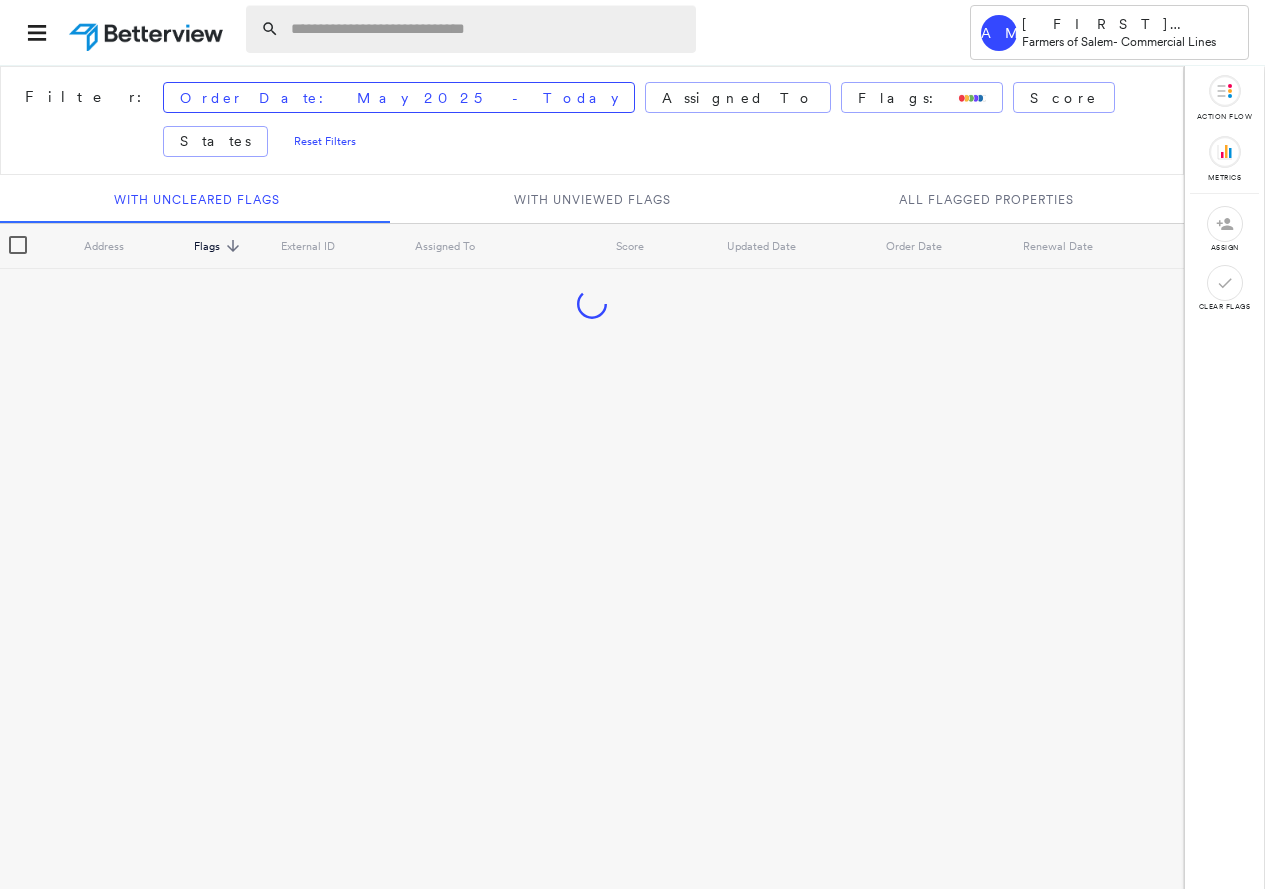 click at bounding box center [487, 29] 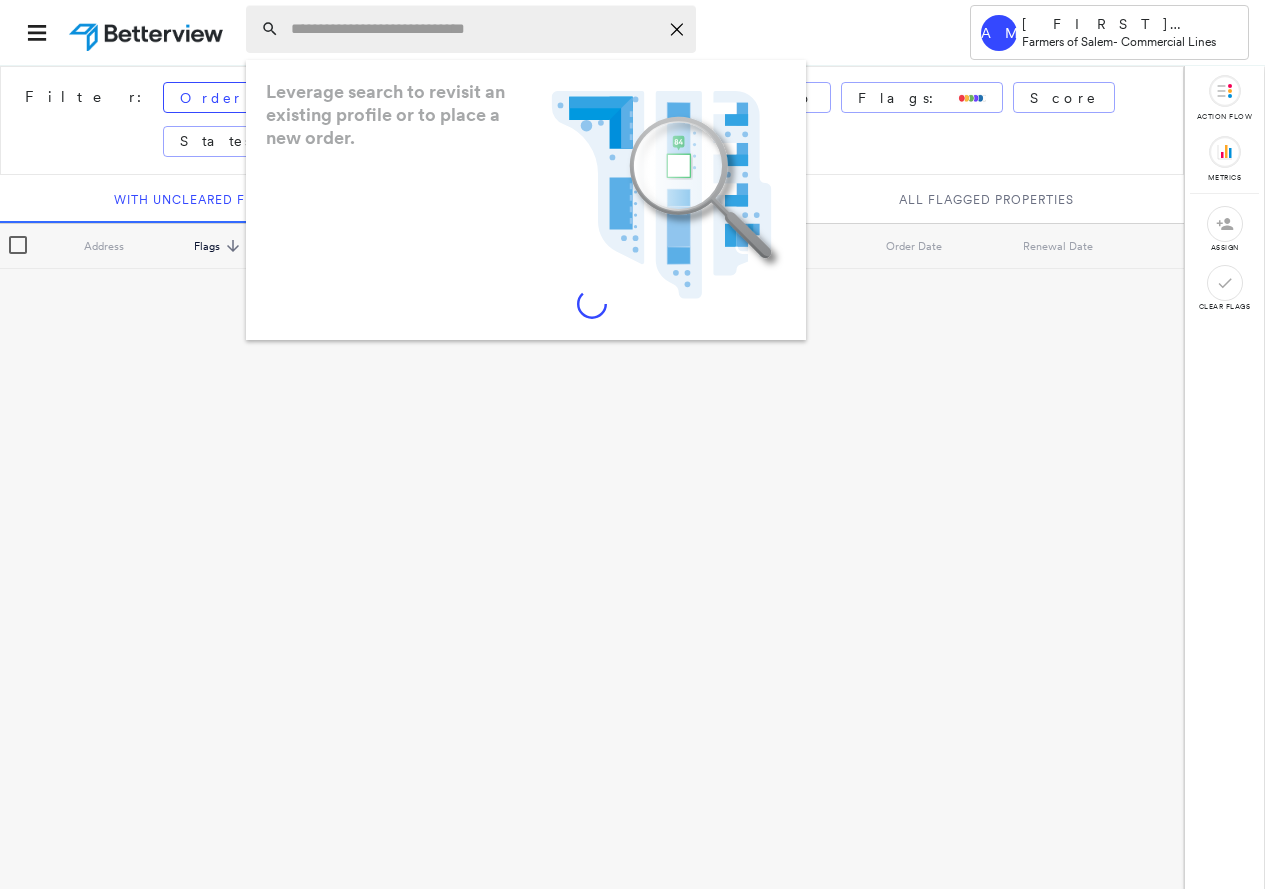 paste on "**********" 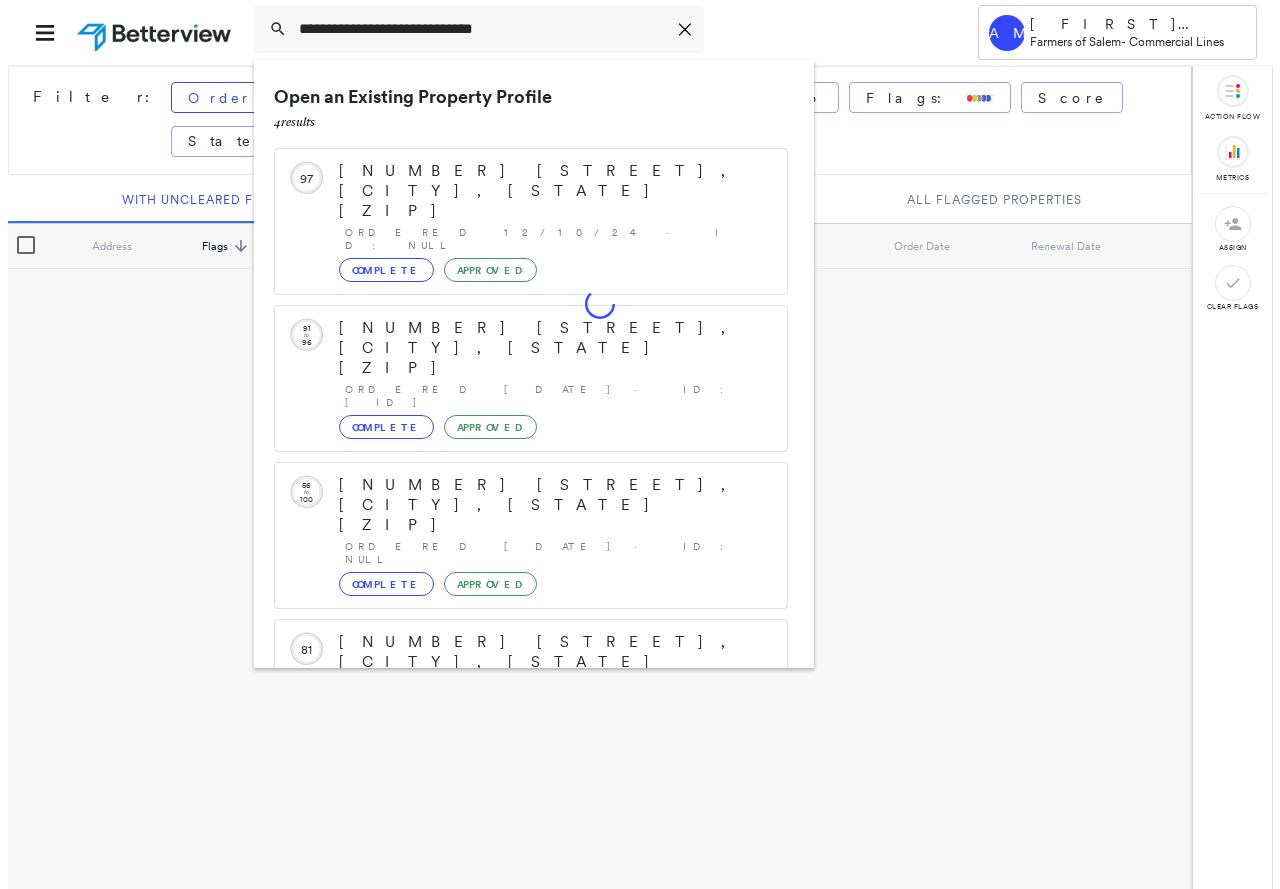 scroll, scrollTop: 102, scrollLeft: 0, axis: vertical 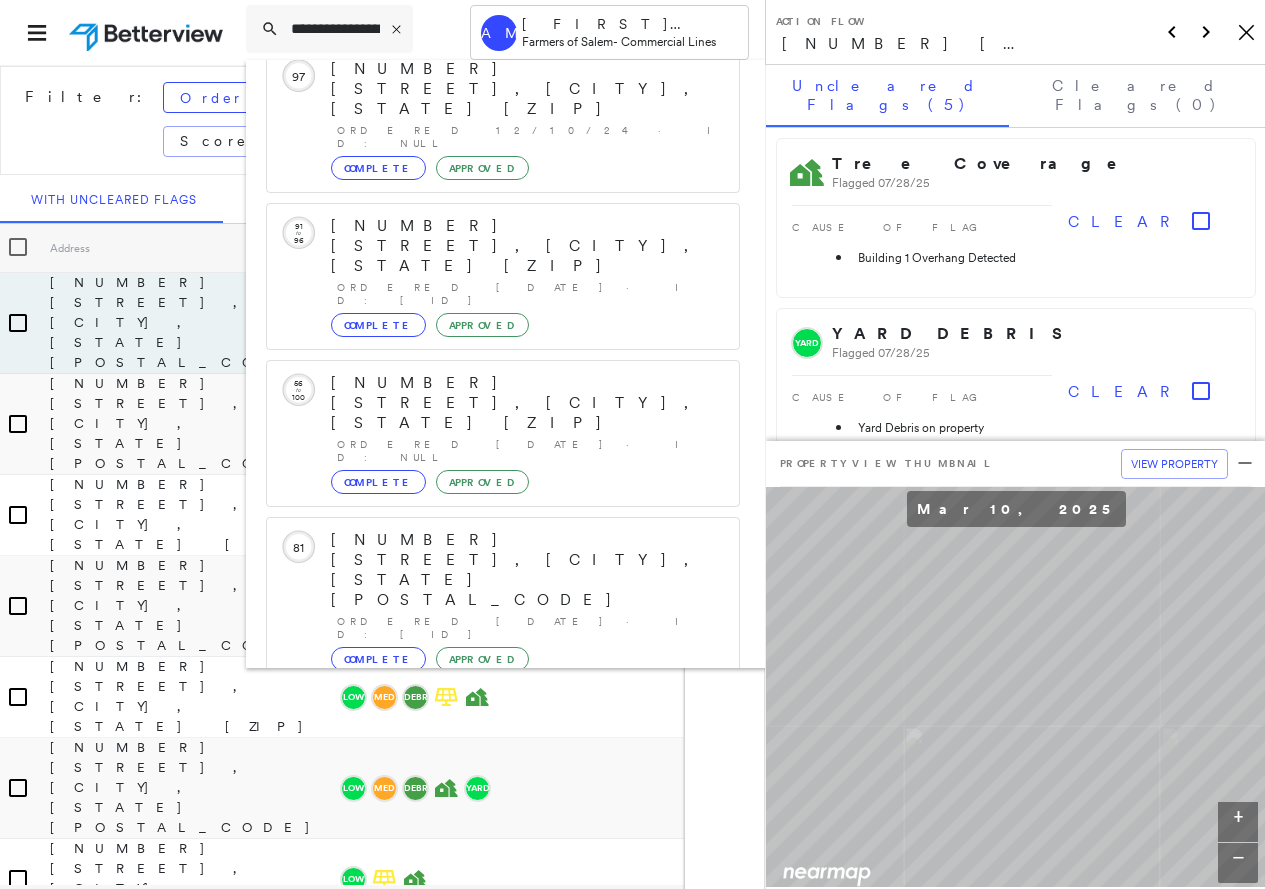 click on "[NUMBER] [STREET], [CITY], [STATE] [ZIP]" at bounding box center (503, 820) 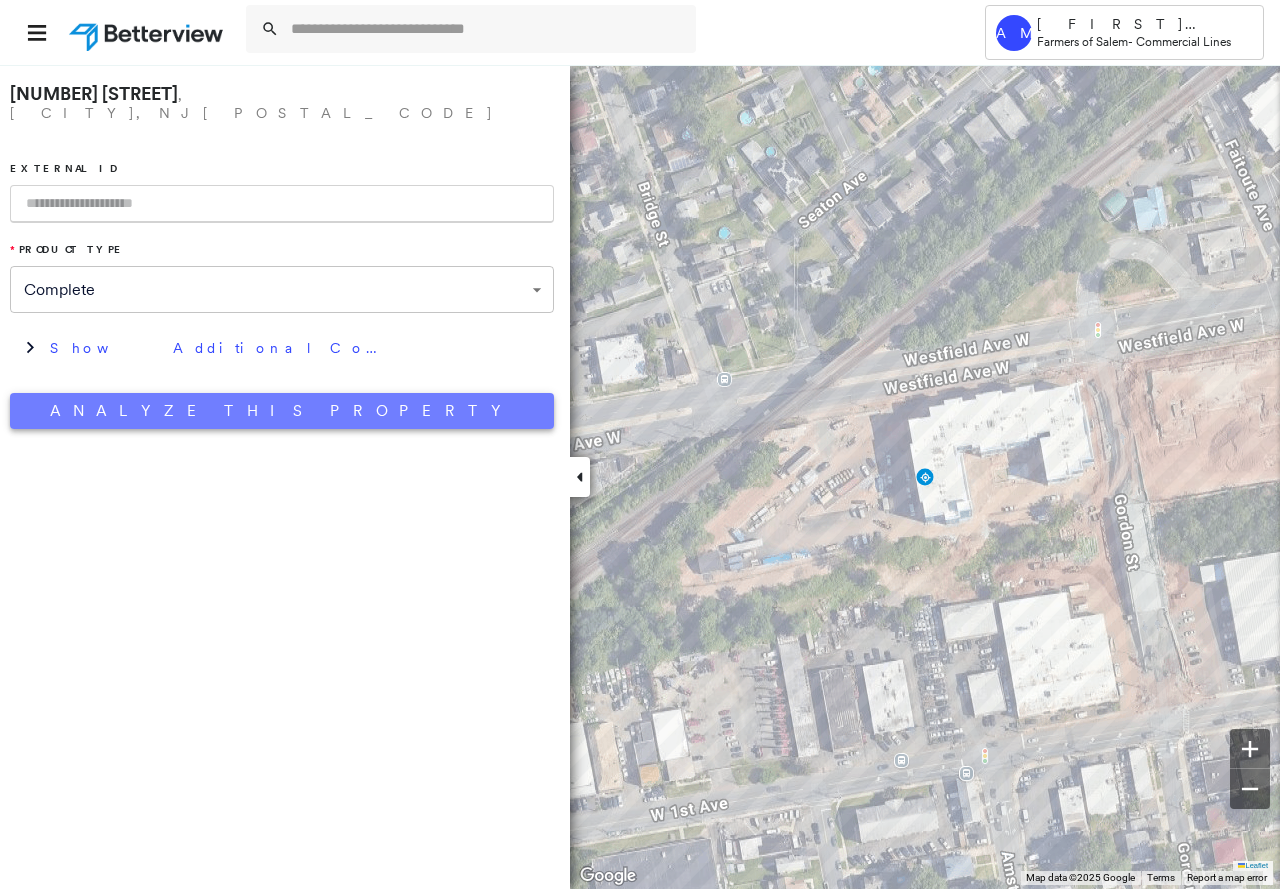 click on "Analyze This Property" at bounding box center [282, 411] 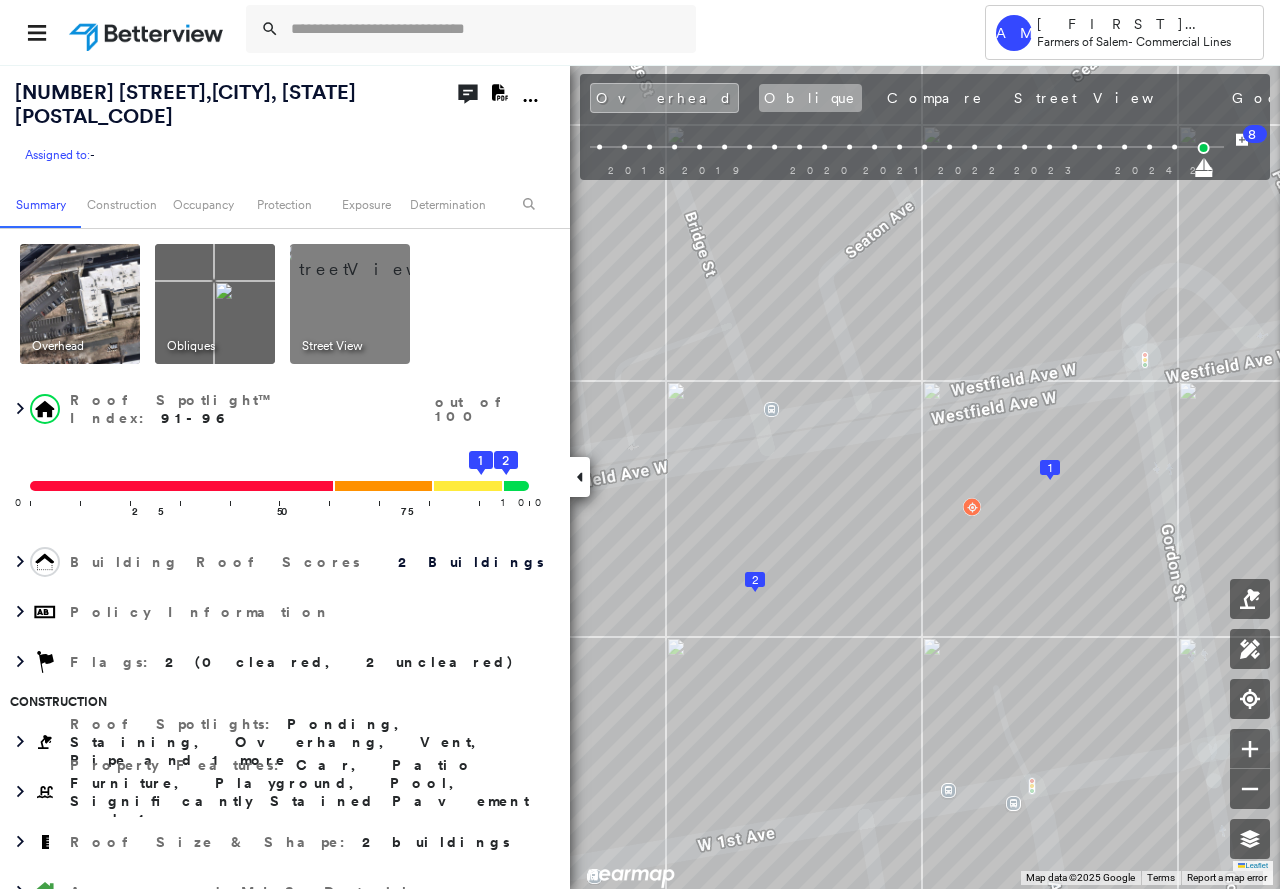 click on "Oblique" at bounding box center (810, 98) 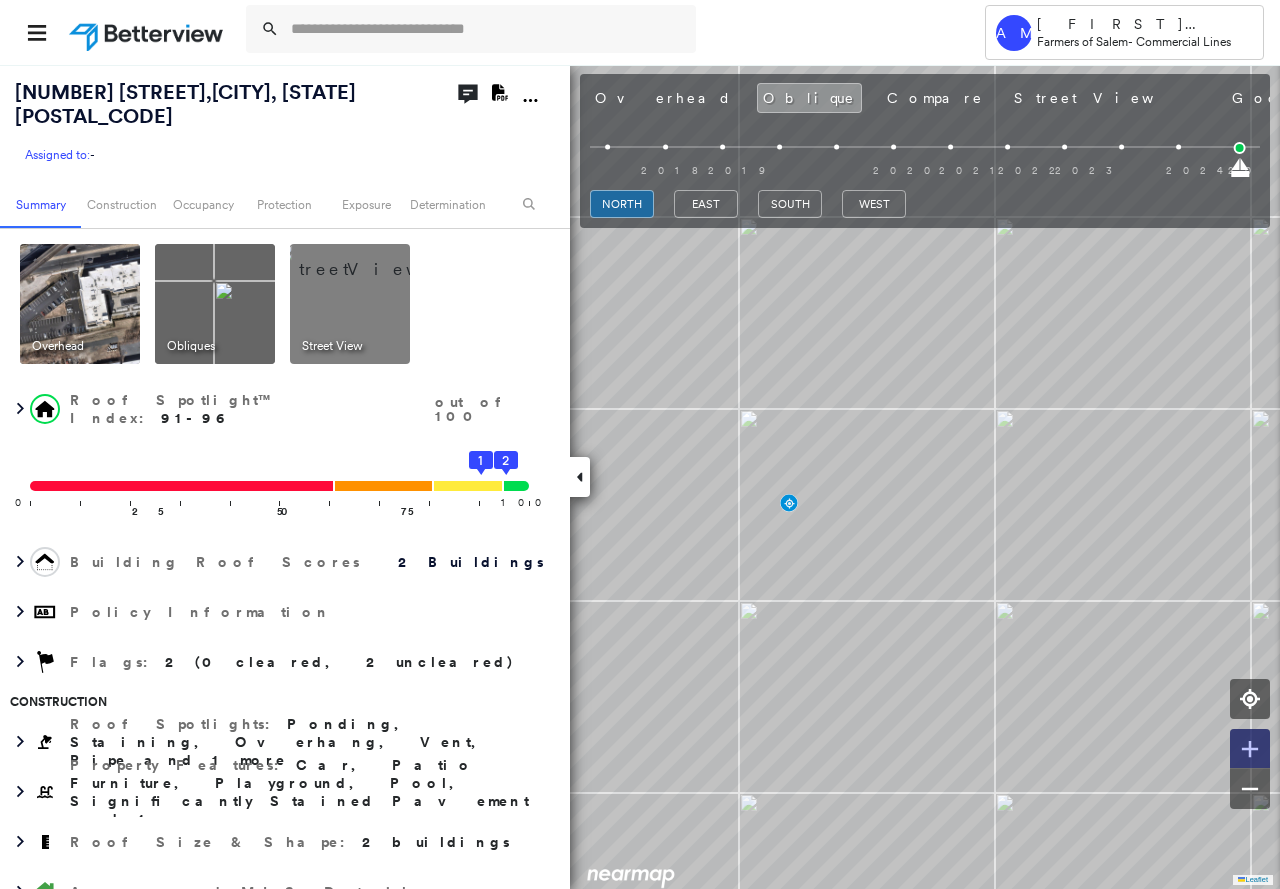 click 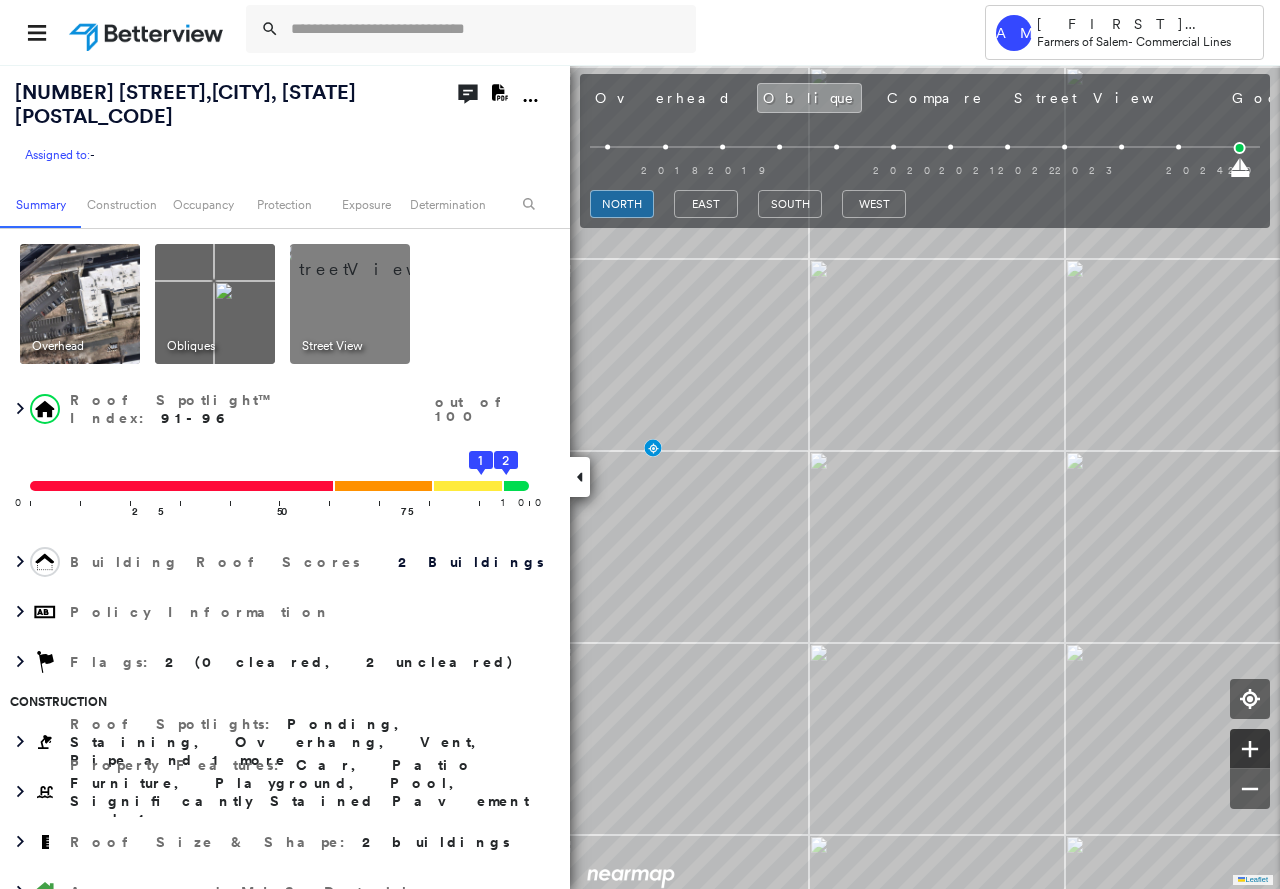 click 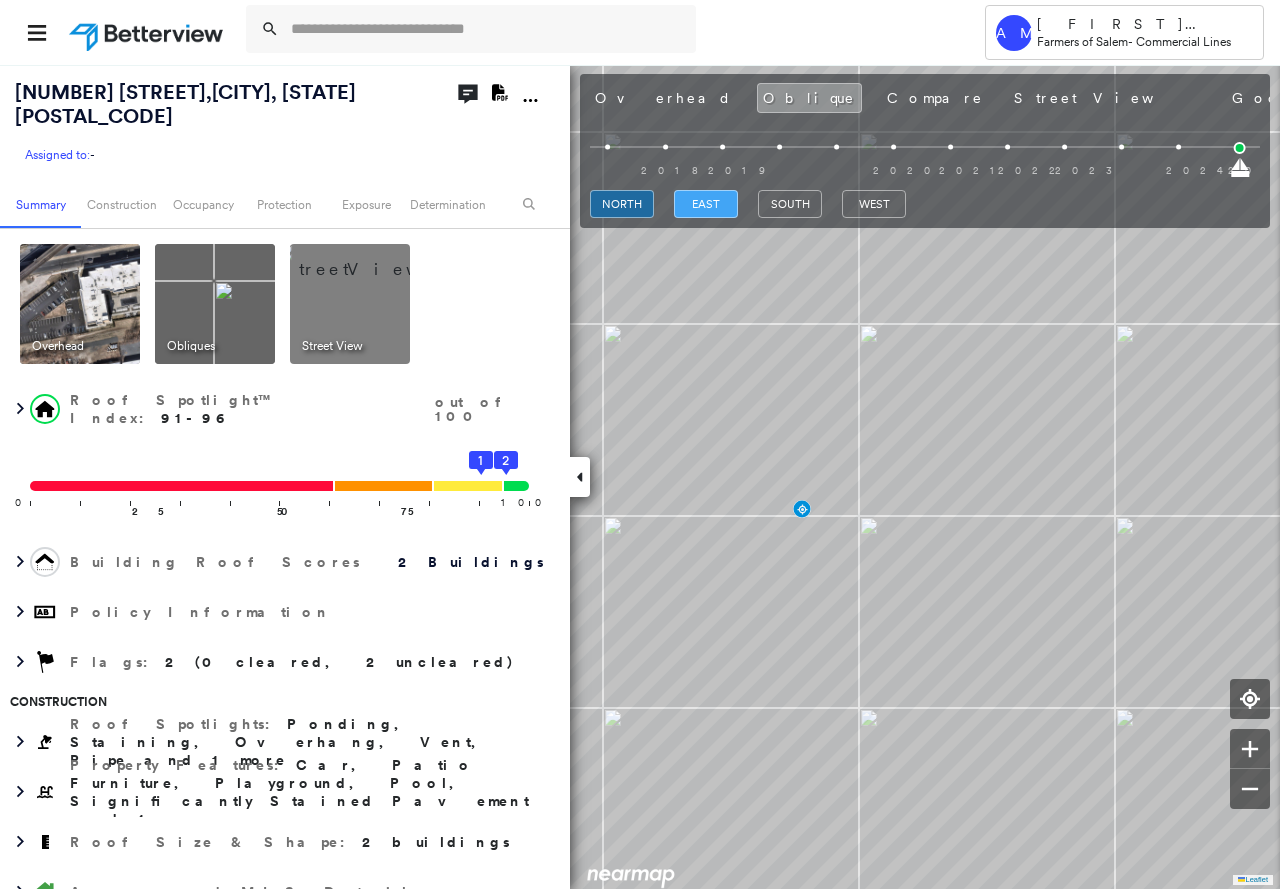 click on "east" at bounding box center (706, 204) 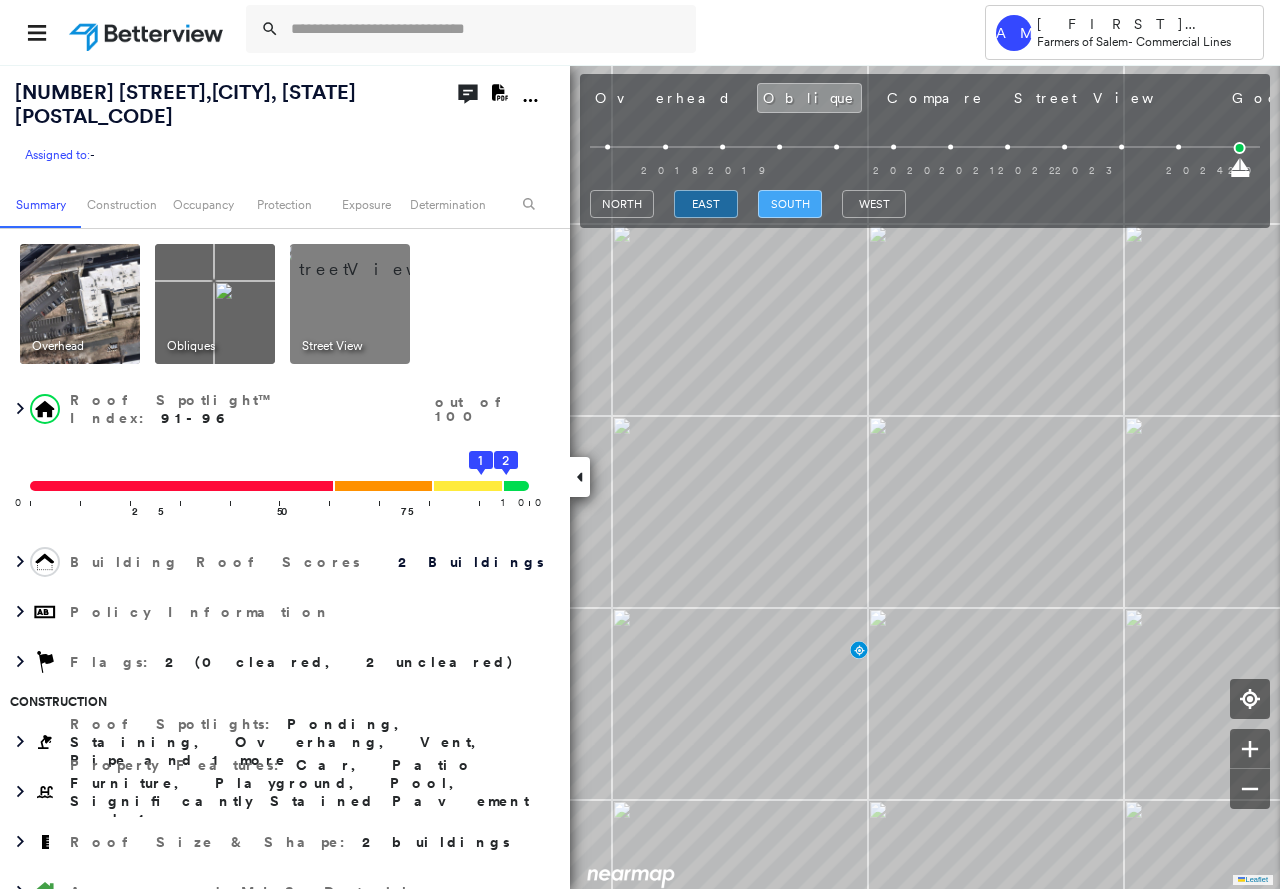 click on "south" at bounding box center [790, 204] 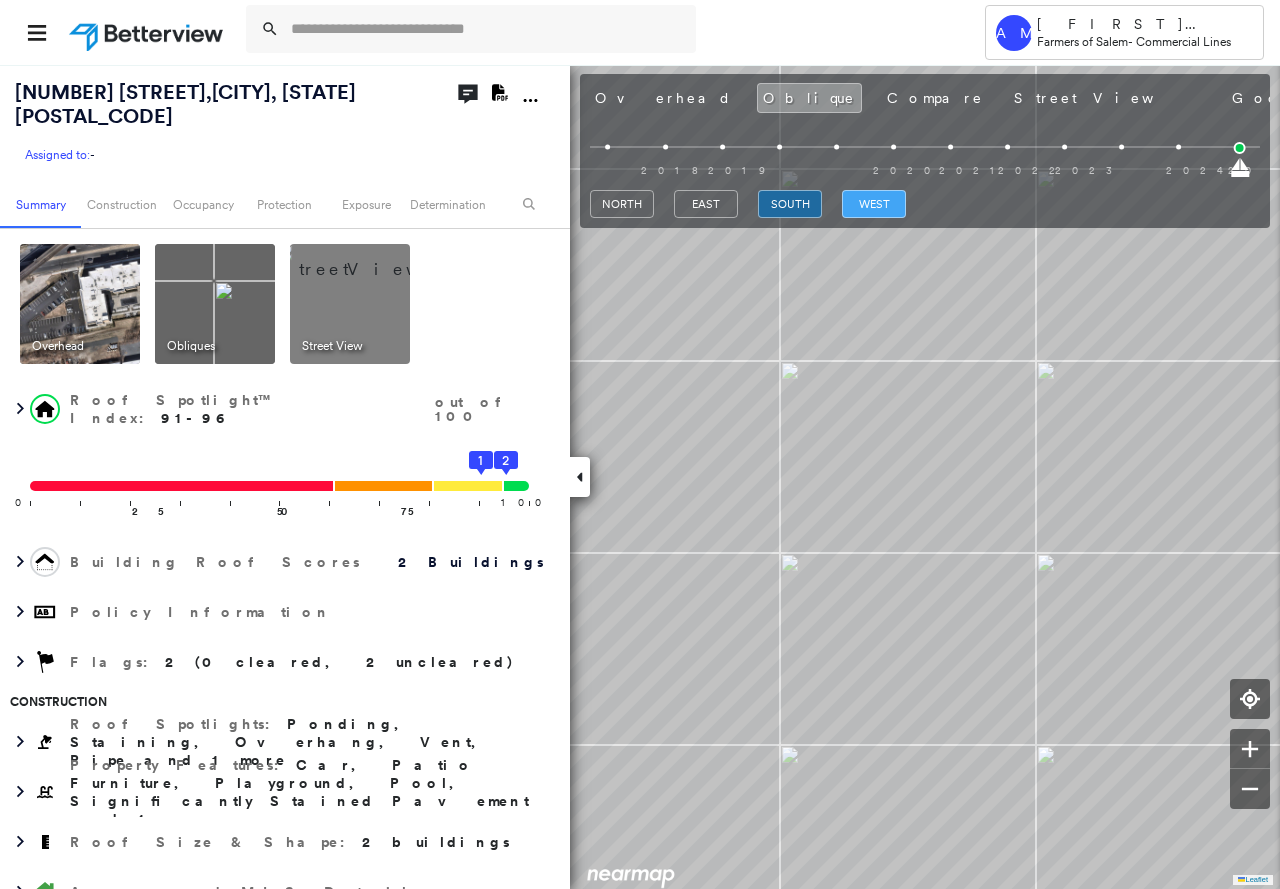 click on "west" at bounding box center (874, 204) 